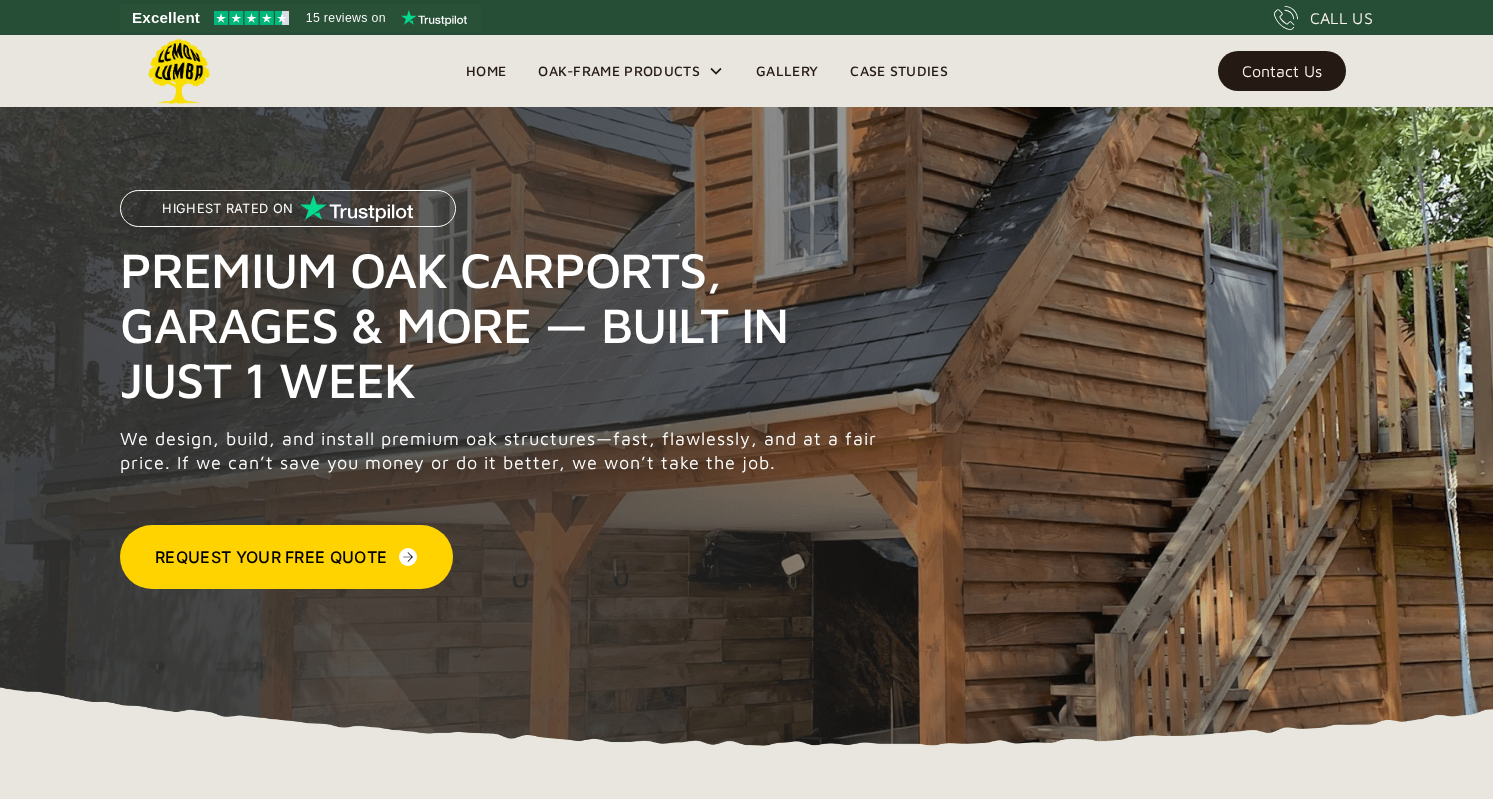 scroll, scrollTop: 0, scrollLeft: 0, axis: both 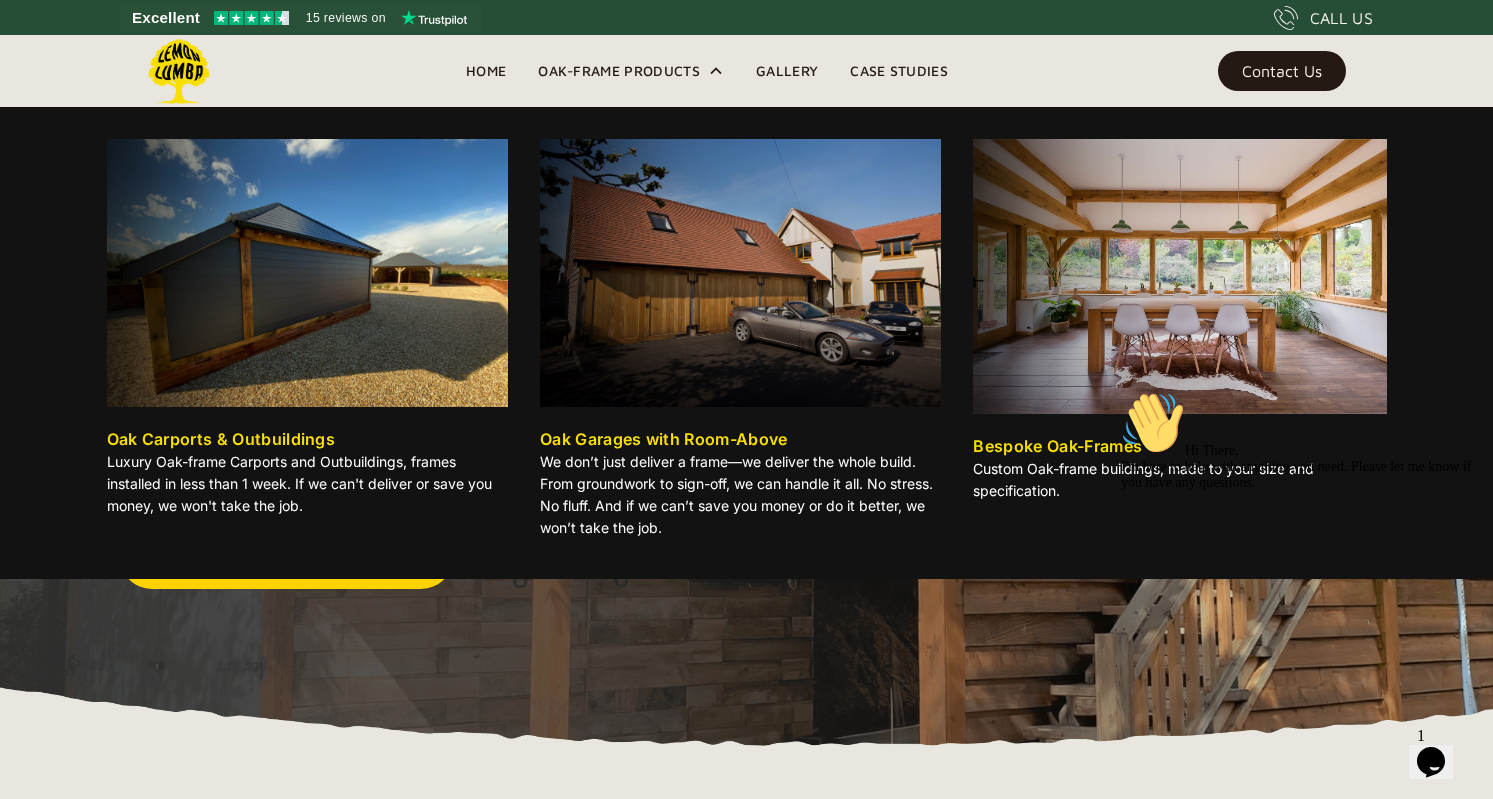click on "Oak Carports & Outbuildings" at bounding box center (221, 439) 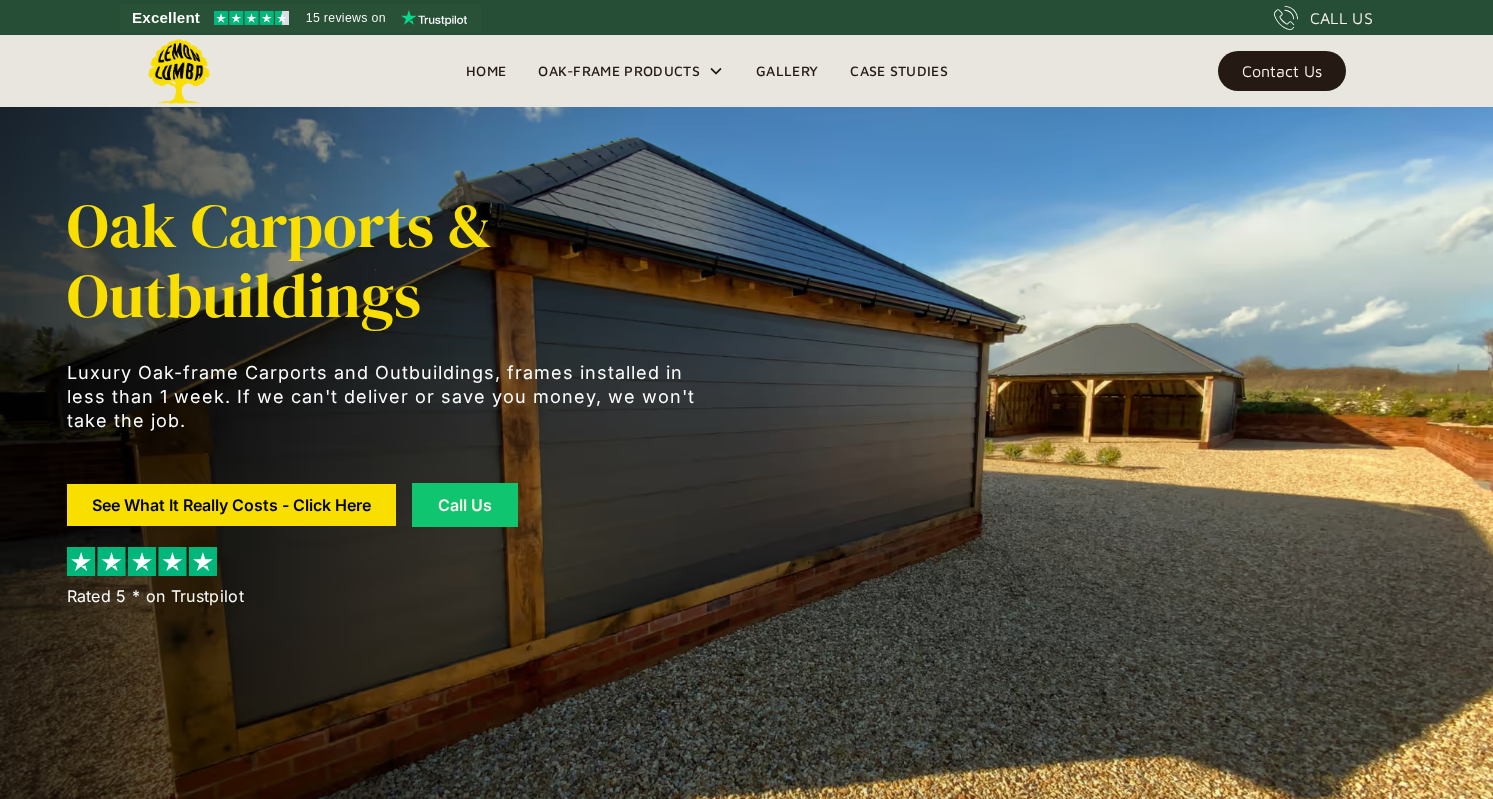 scroll, scrollTop: 0, scrollLeft: 0, axis: both 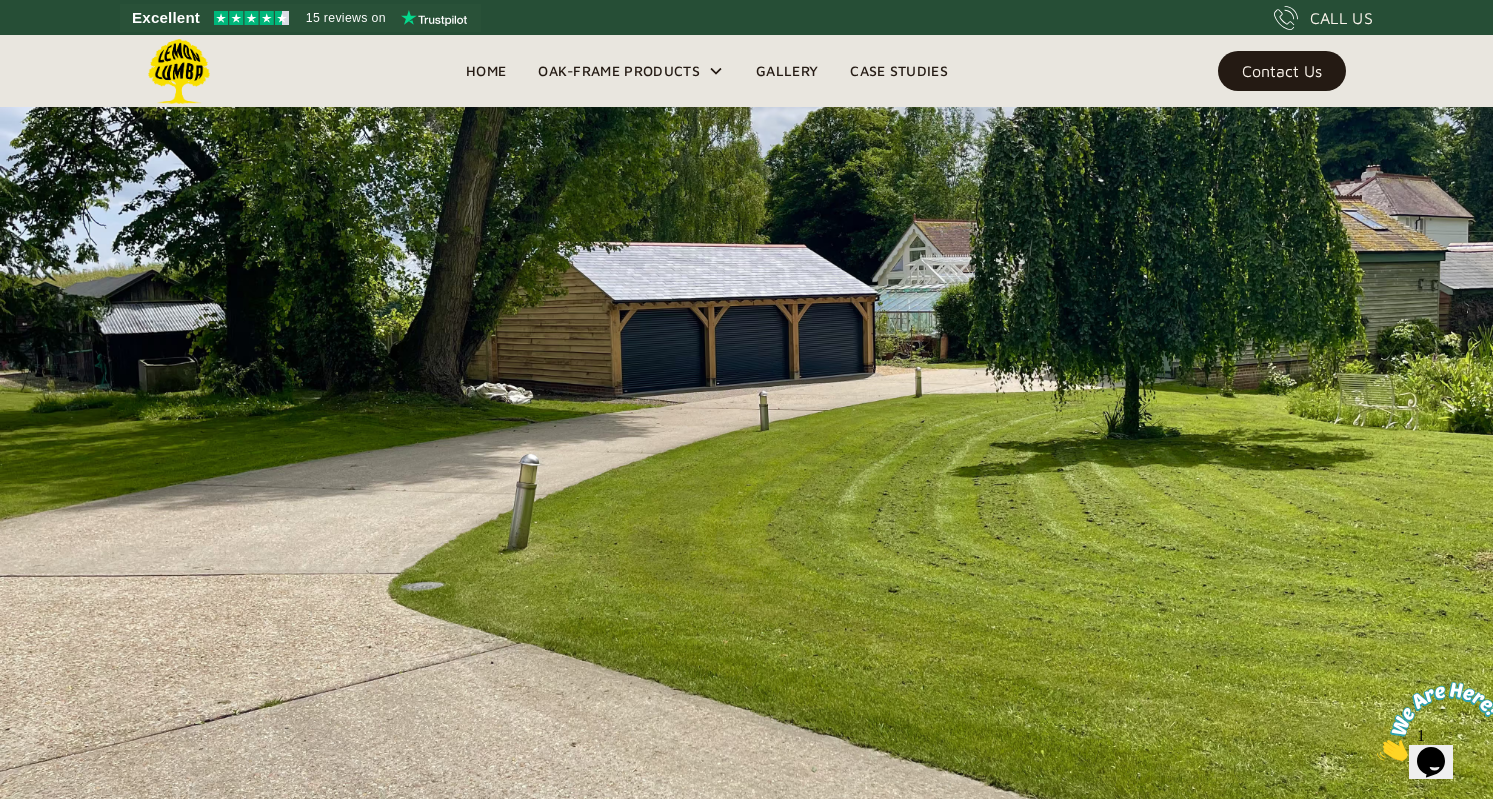 click on "Gallery" at bounding box center (787, 71) 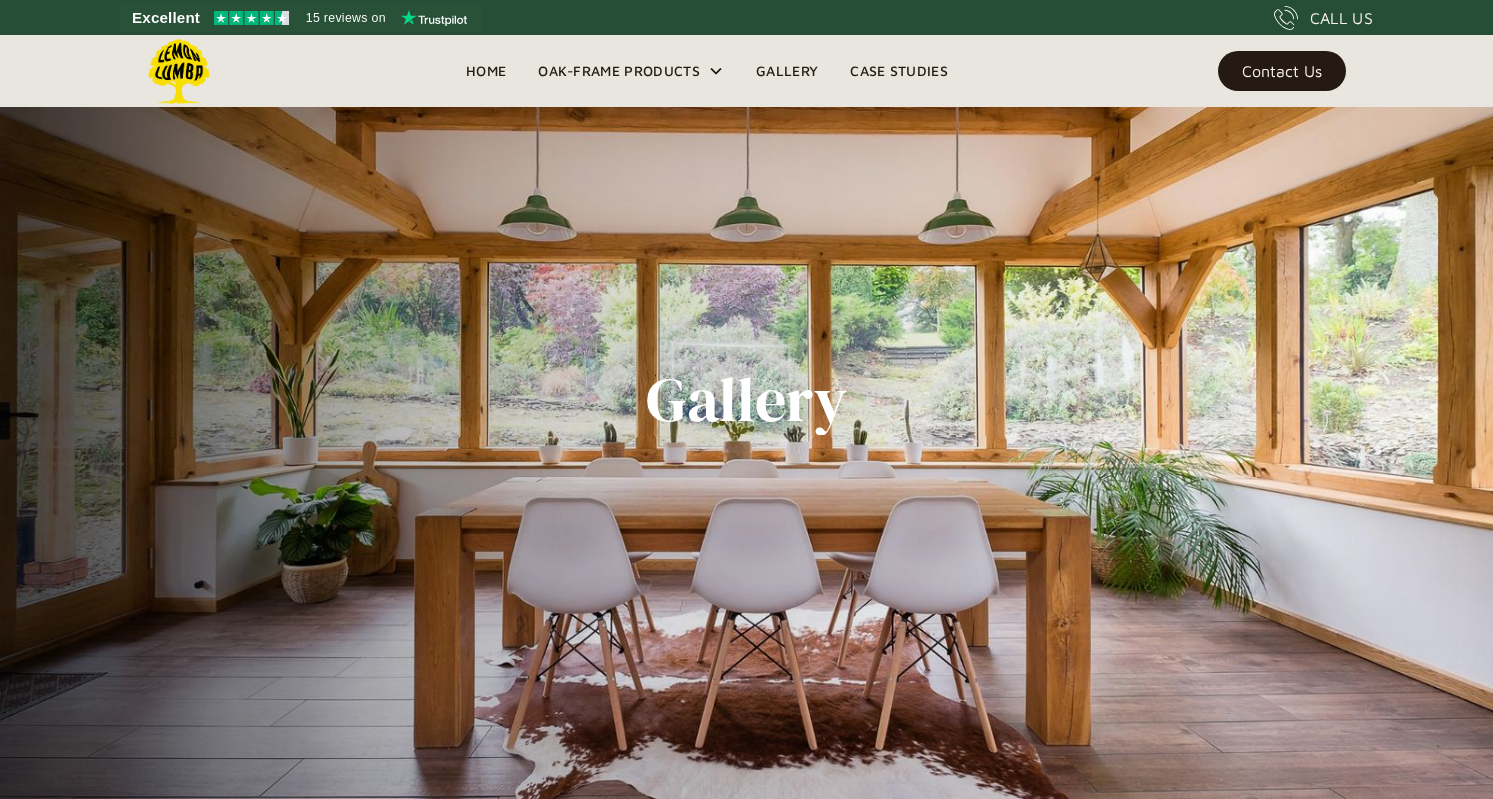 scroll, scrollTop: 0, scrollLeft: 0, axis: both 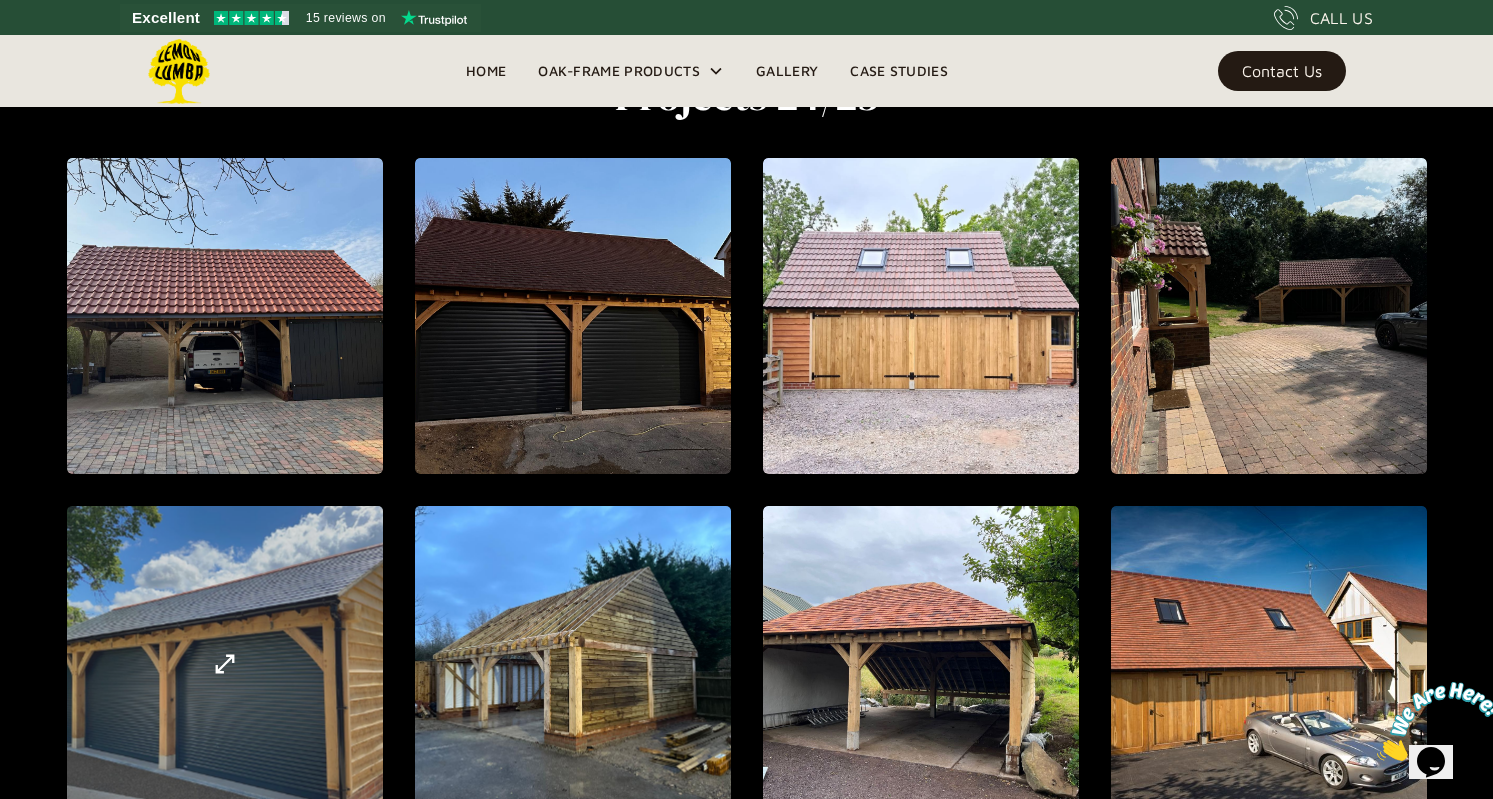 click at bounding box center [224, 316] 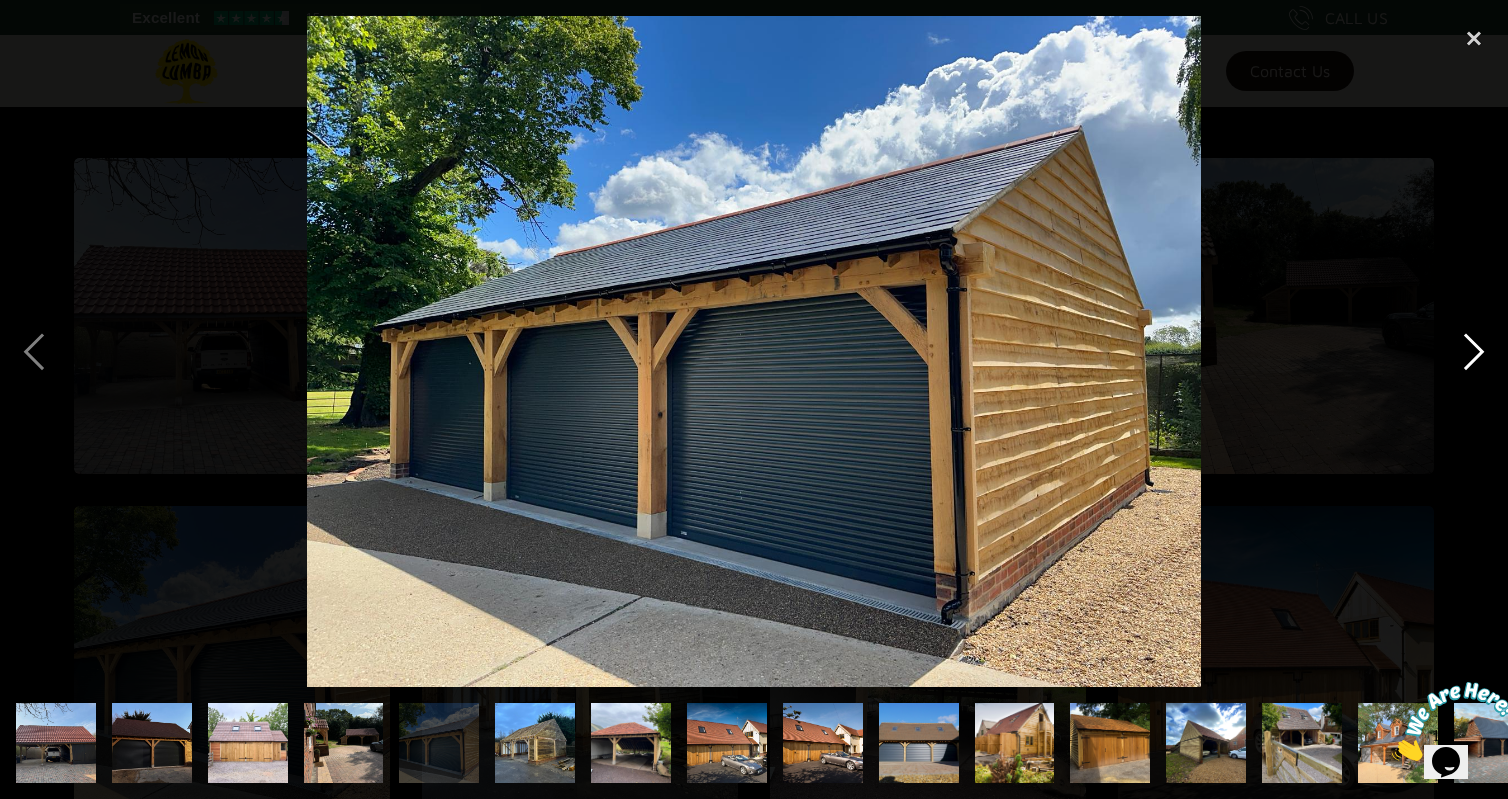 click at bounding box center (1474, 351) 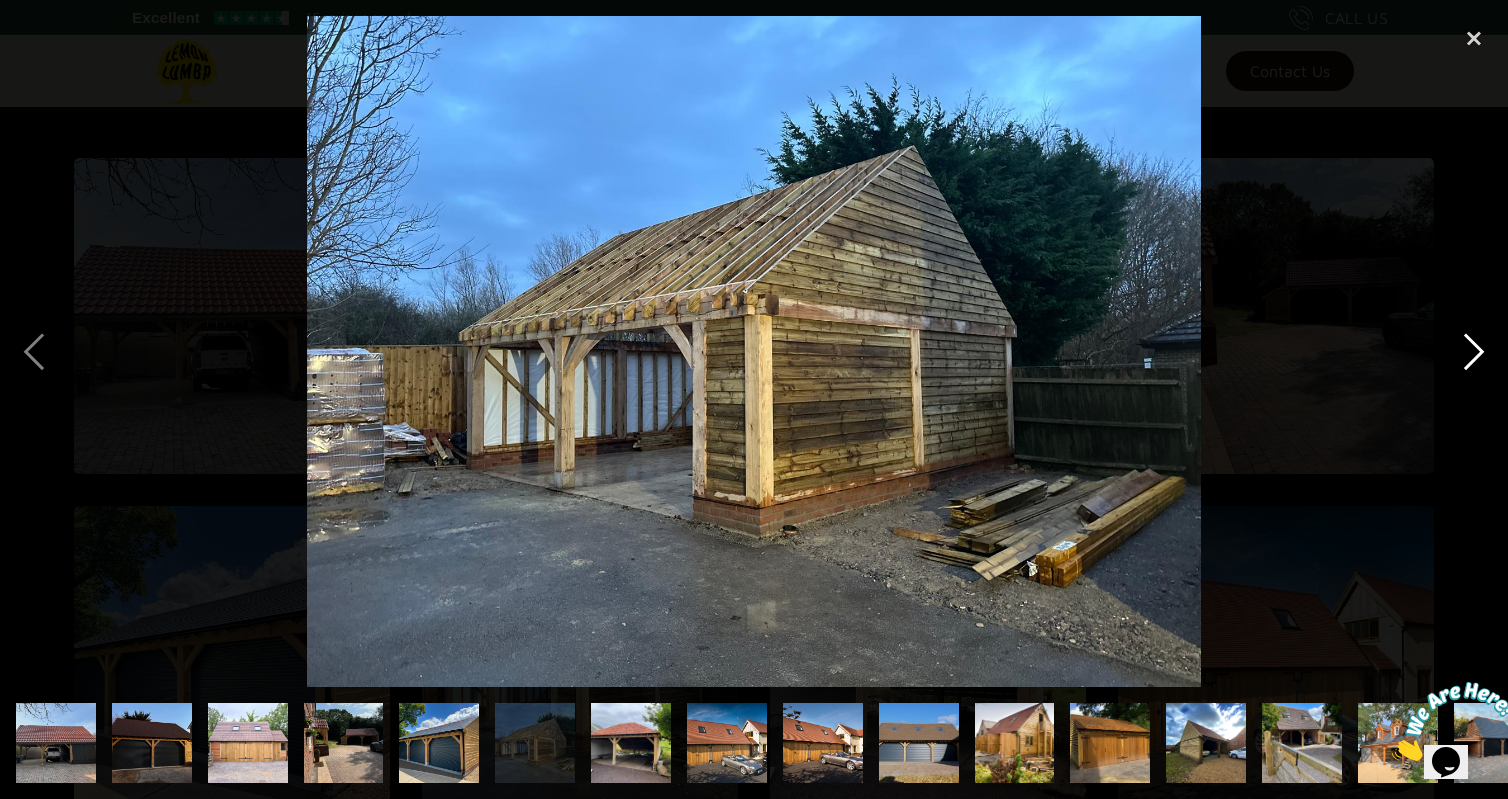 click at bounding box center (1474, 351) 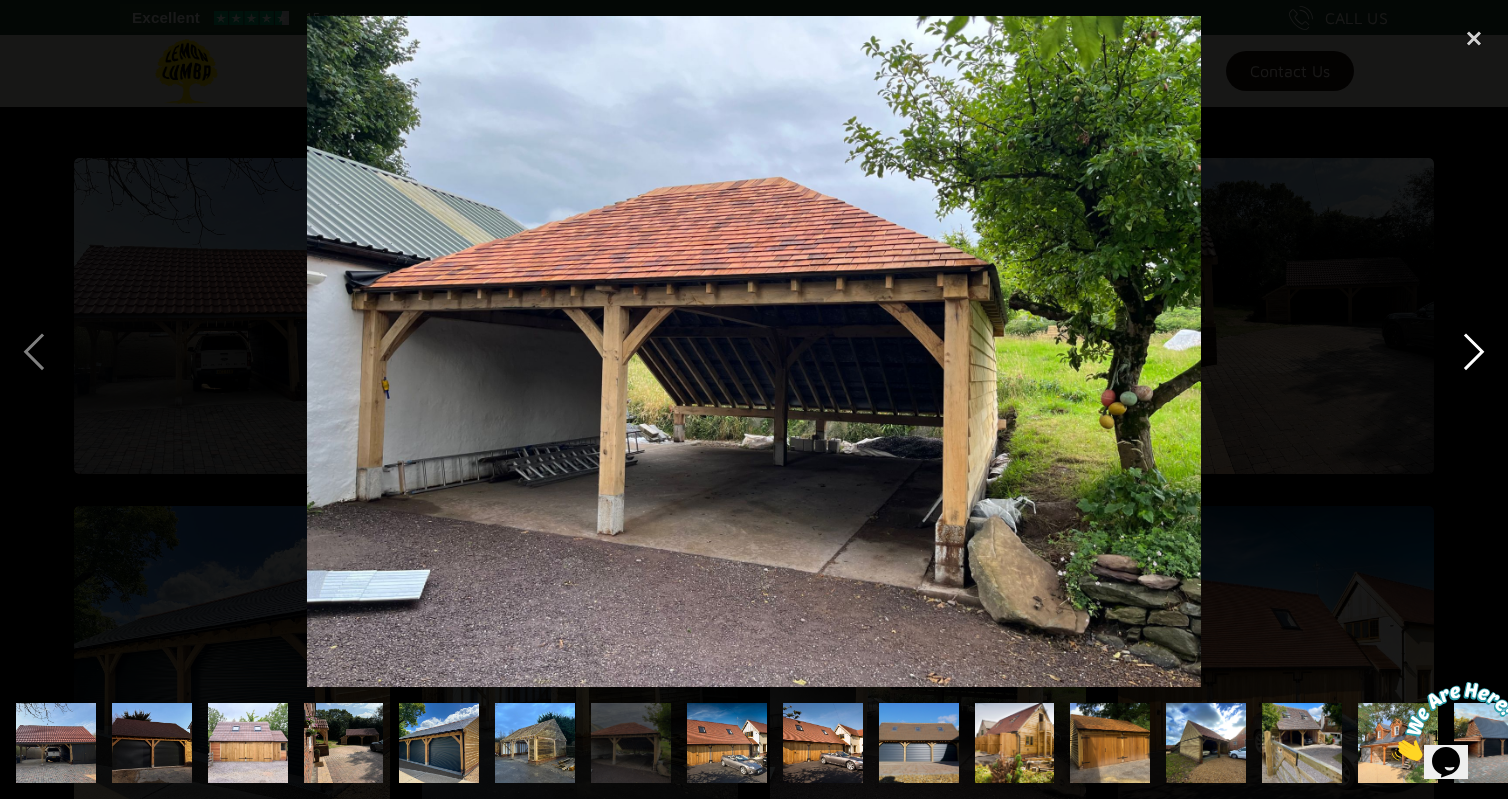 click at bounding box center (1474, 351) 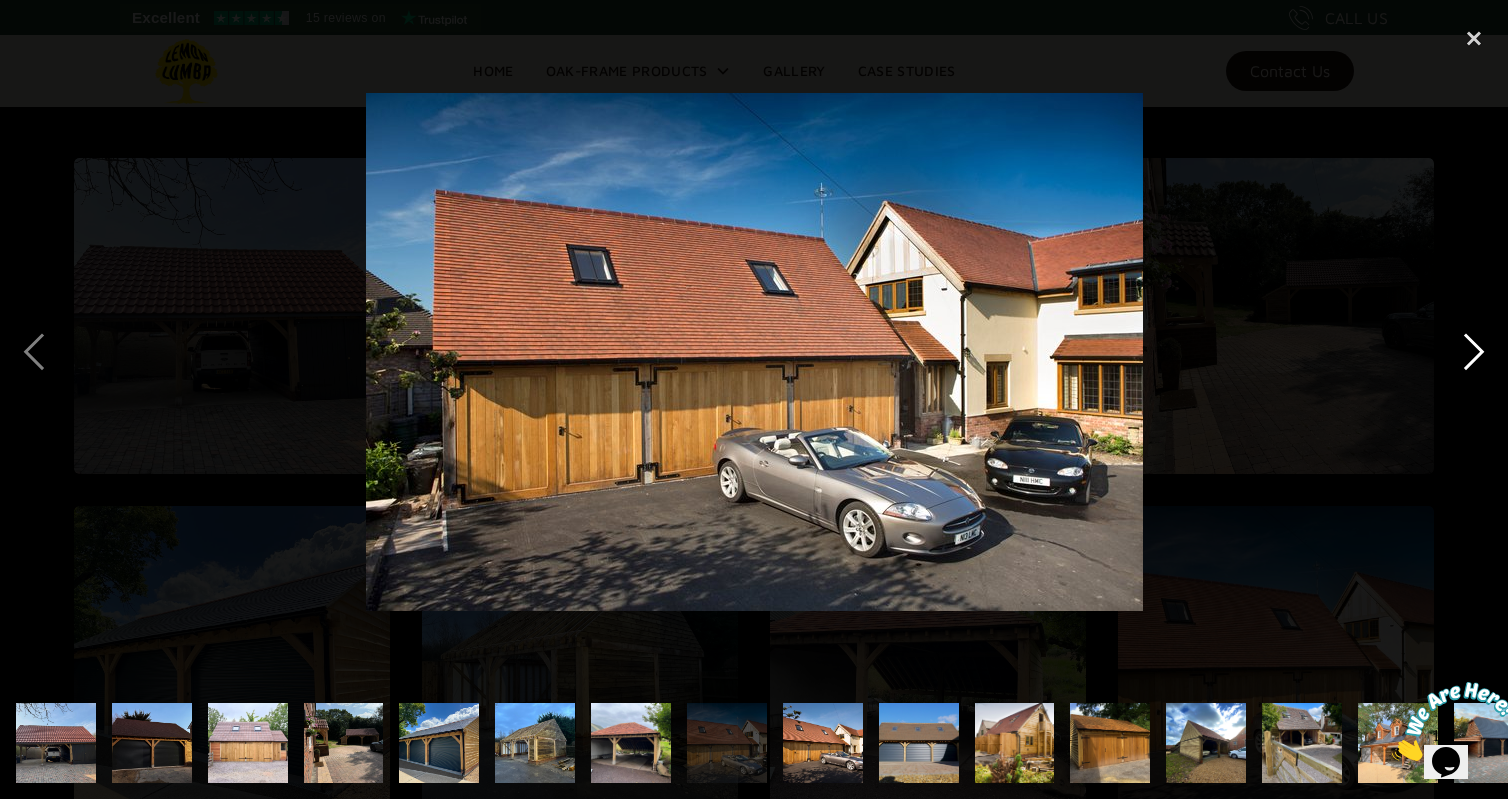 click at bounding box center [1474, 351] 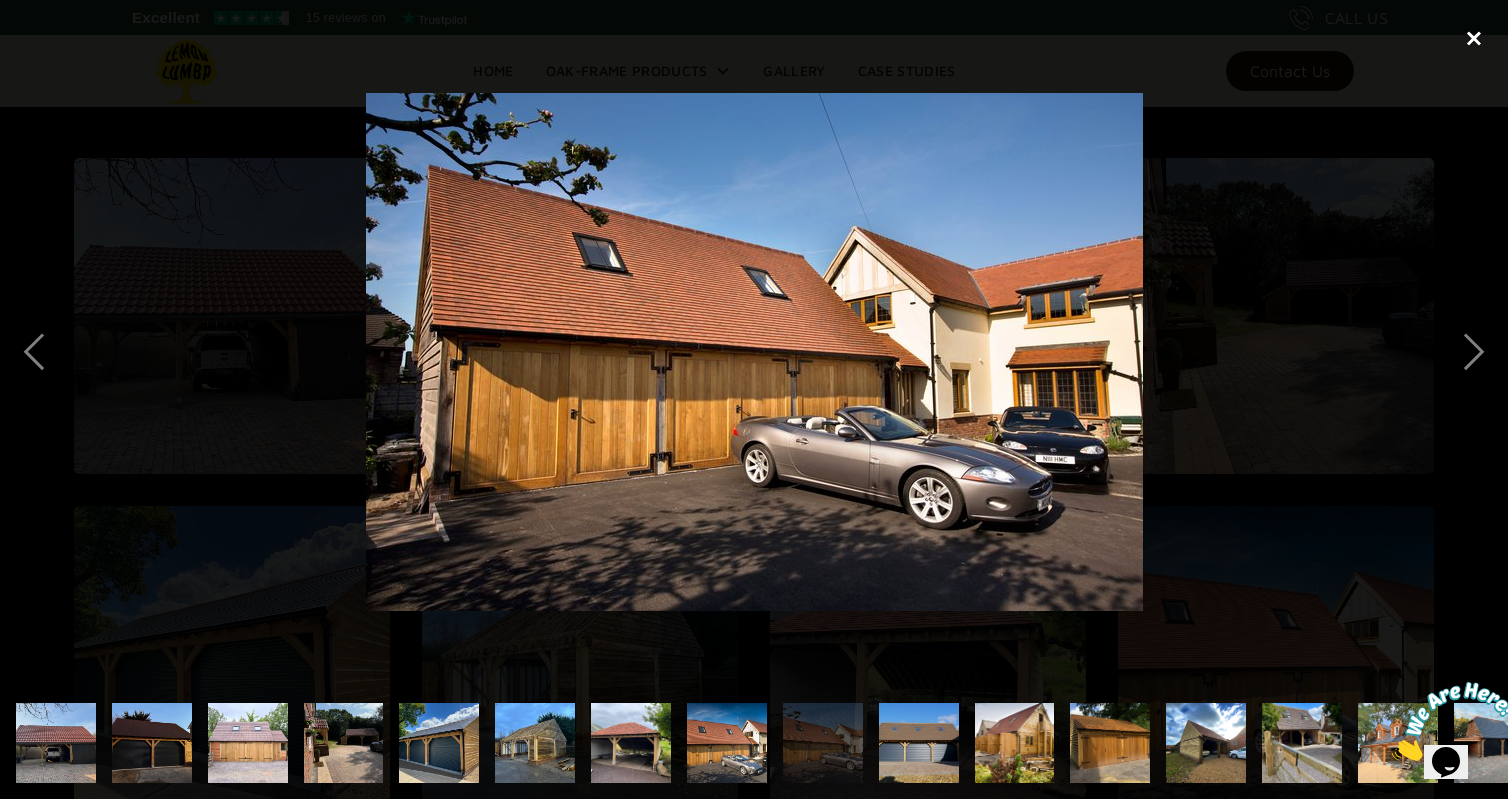 click at bounding box center (1474, 38) 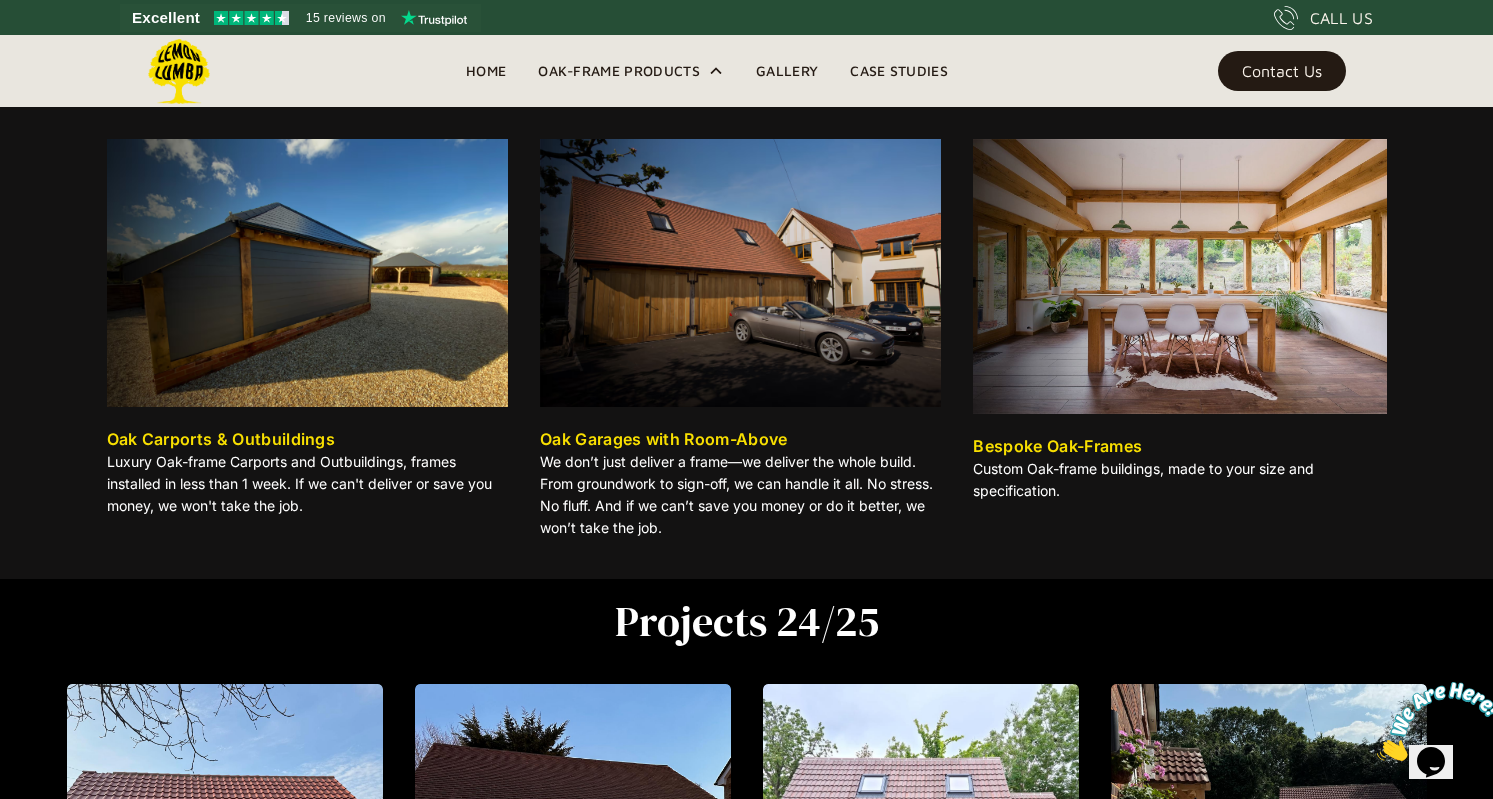 scroll, scrollTop: 262, scrollLeft: 0, axis: vertical 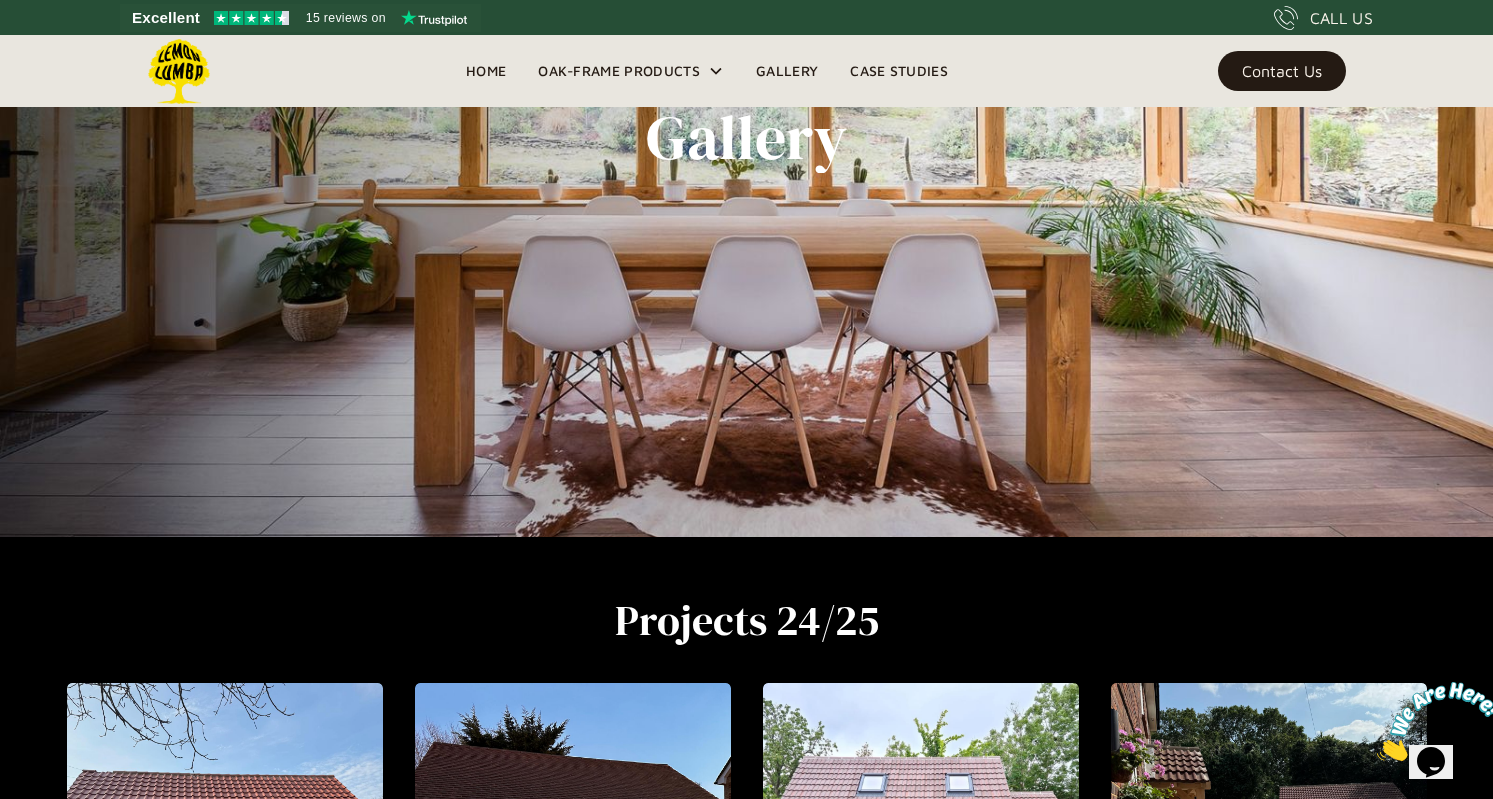 click on "Home" at bounding box center (486, 71) 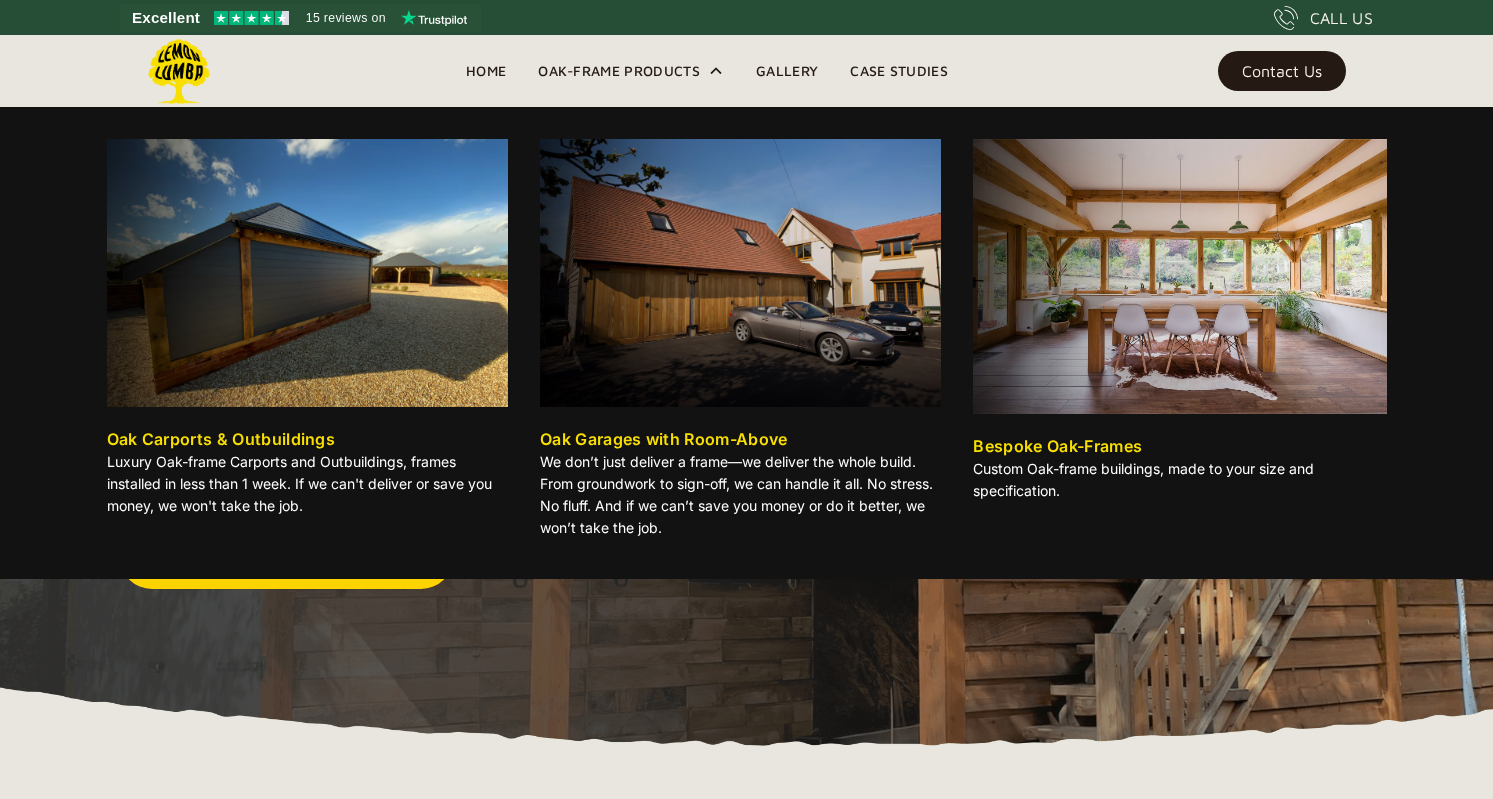 scroll, scrollTop: 0, scrollLeft: 0, axis: both 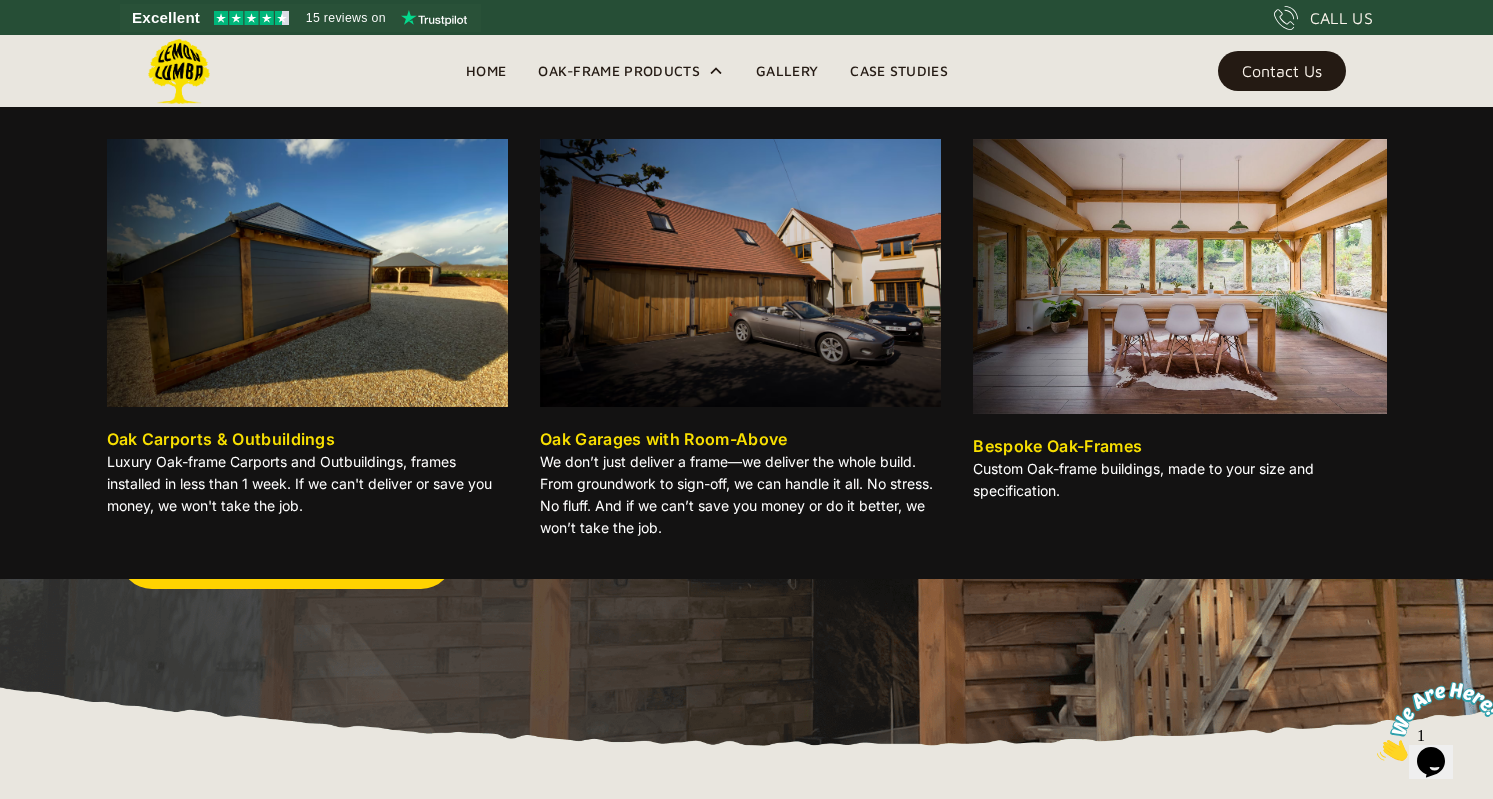 click on "Oak Carports & Outbuildings" at bounding box center (221, 439) 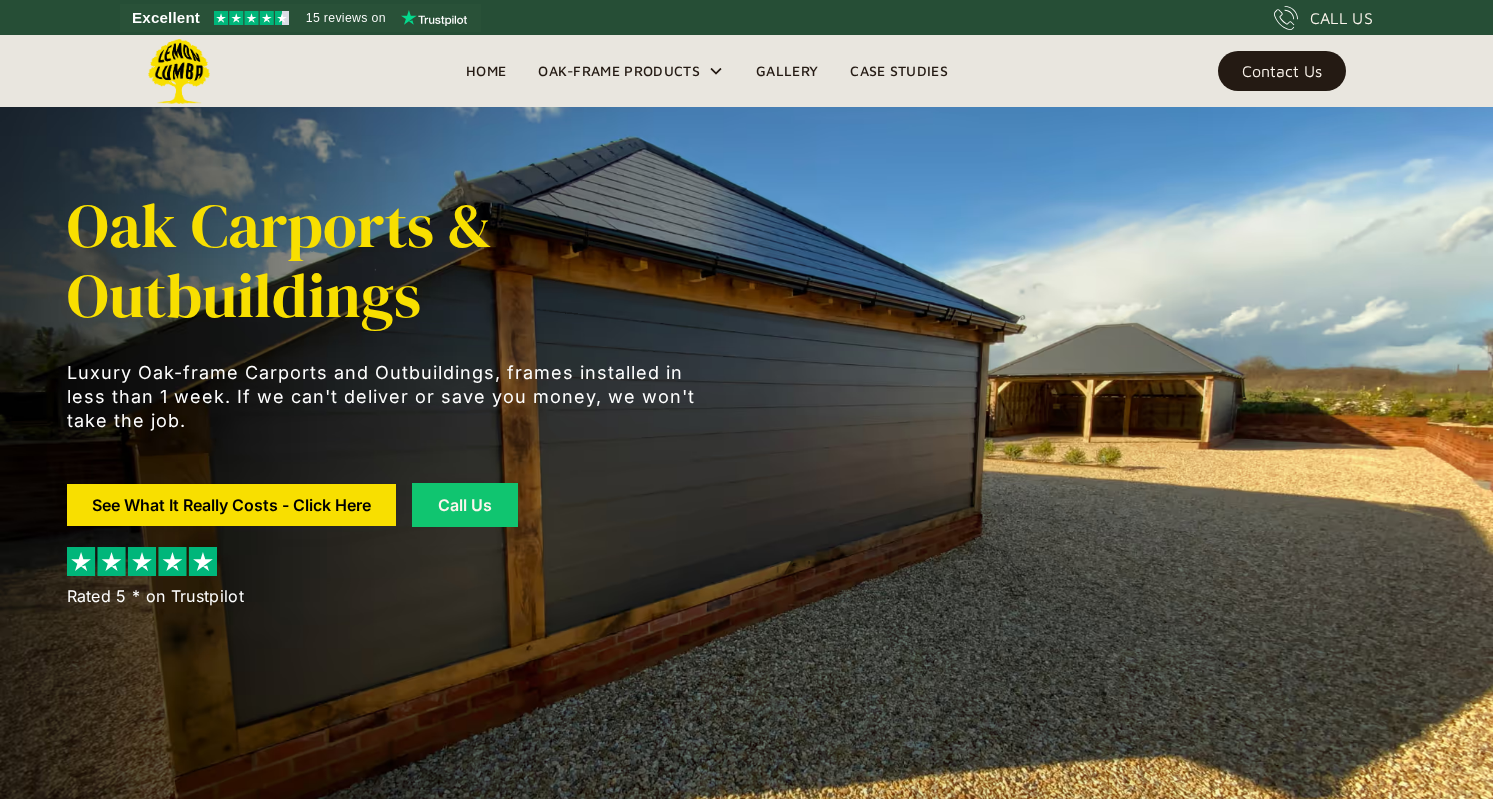 scroll, scrollTop: 0, scrollLeft: 0, axis: both 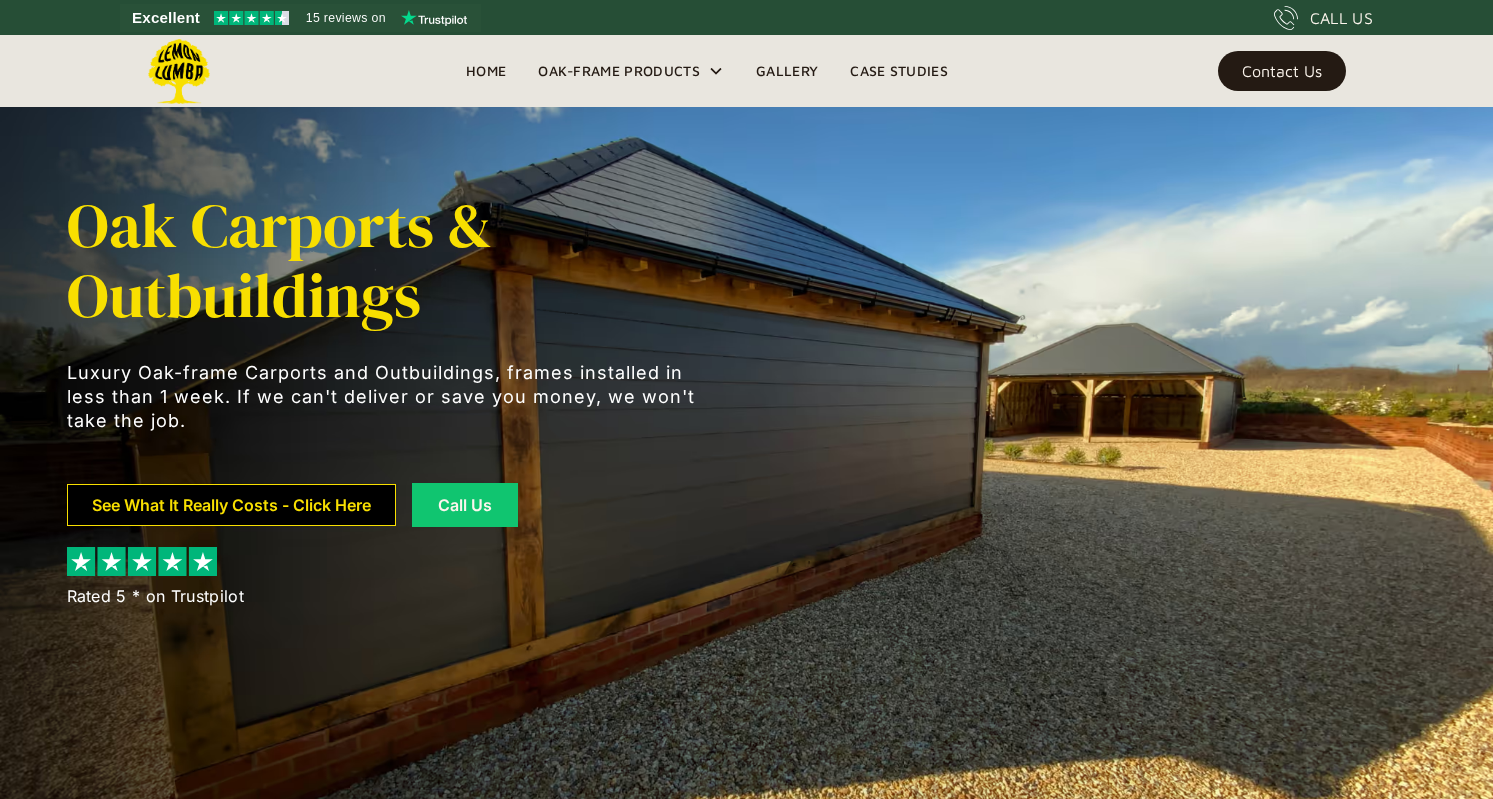 click on "See What It Really Costs - Click Here" at bounding box center (231, 505) 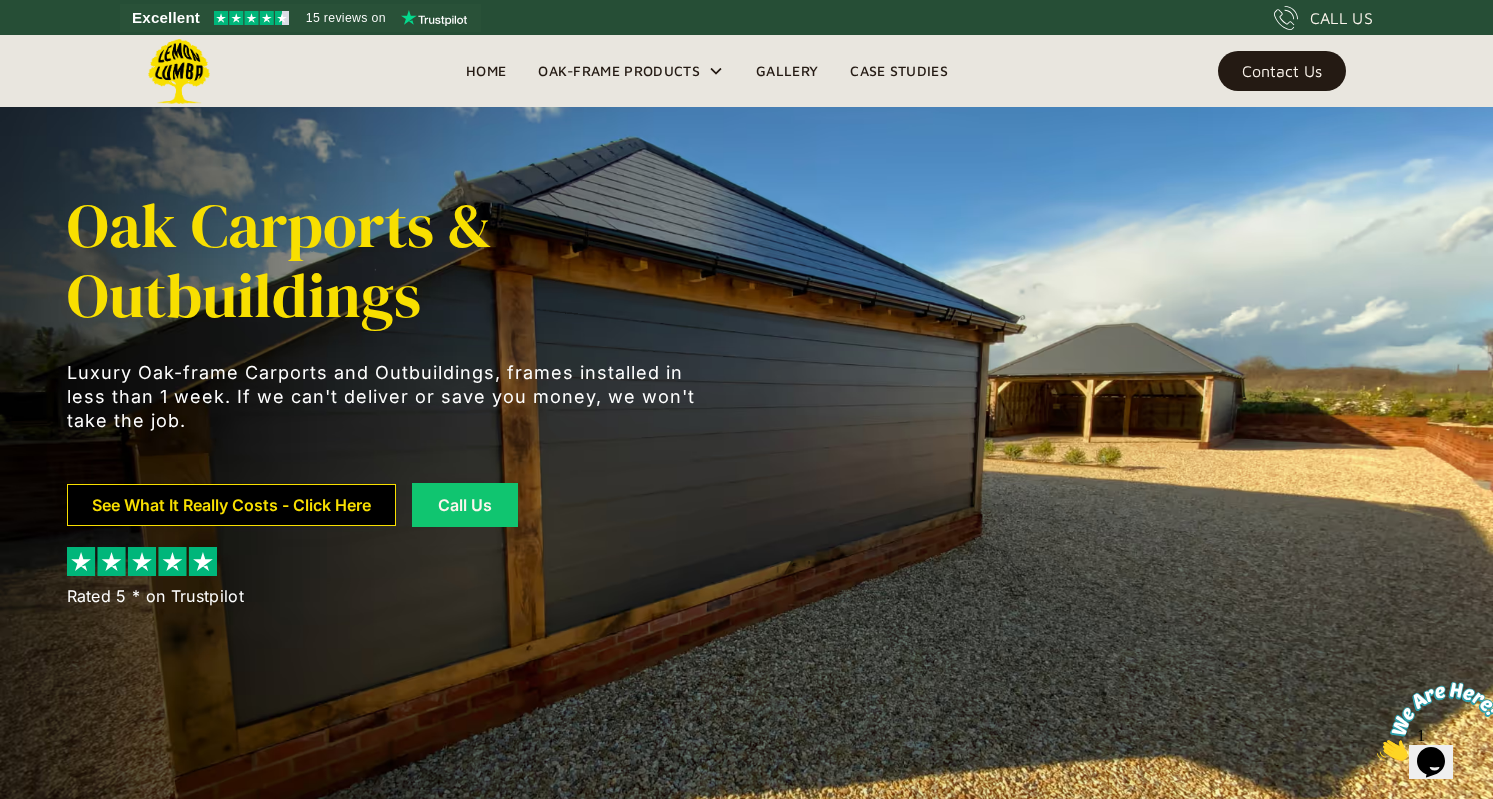 scroll, scrollTop: 0, scrollLeft: 0, axis: both 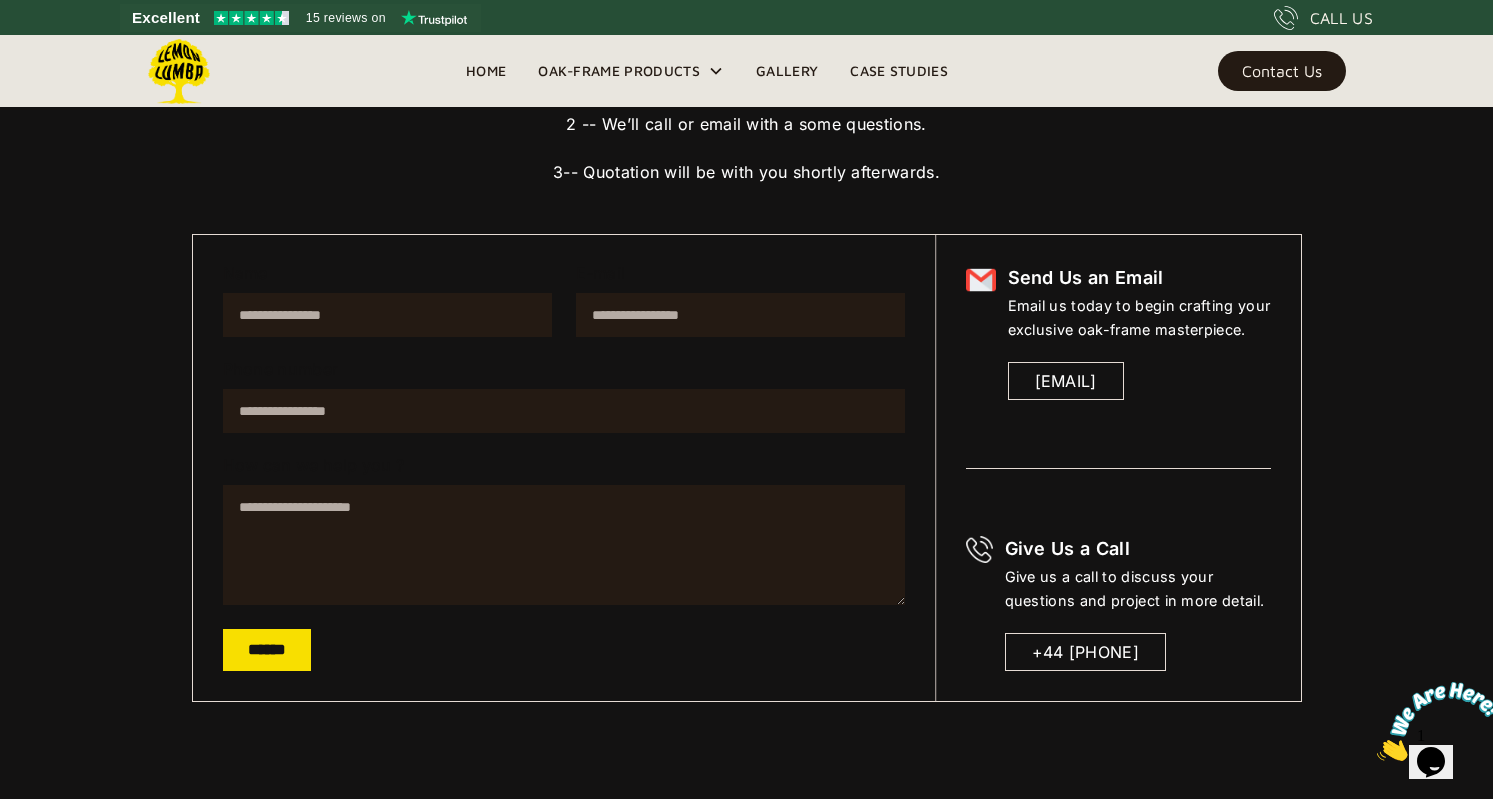 click at bounding box center (1439, 721) 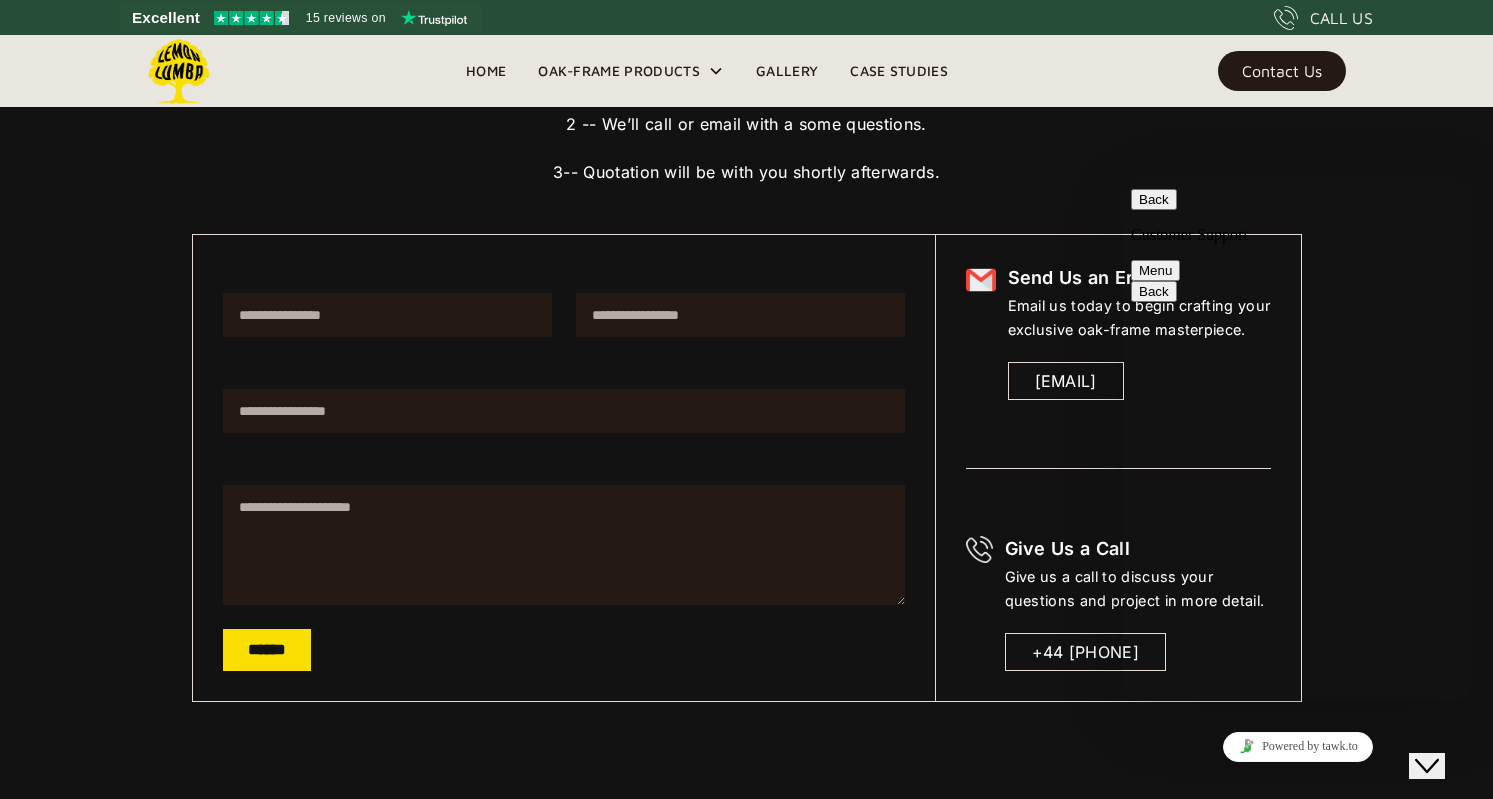 click at bounding box center [1123, 181] 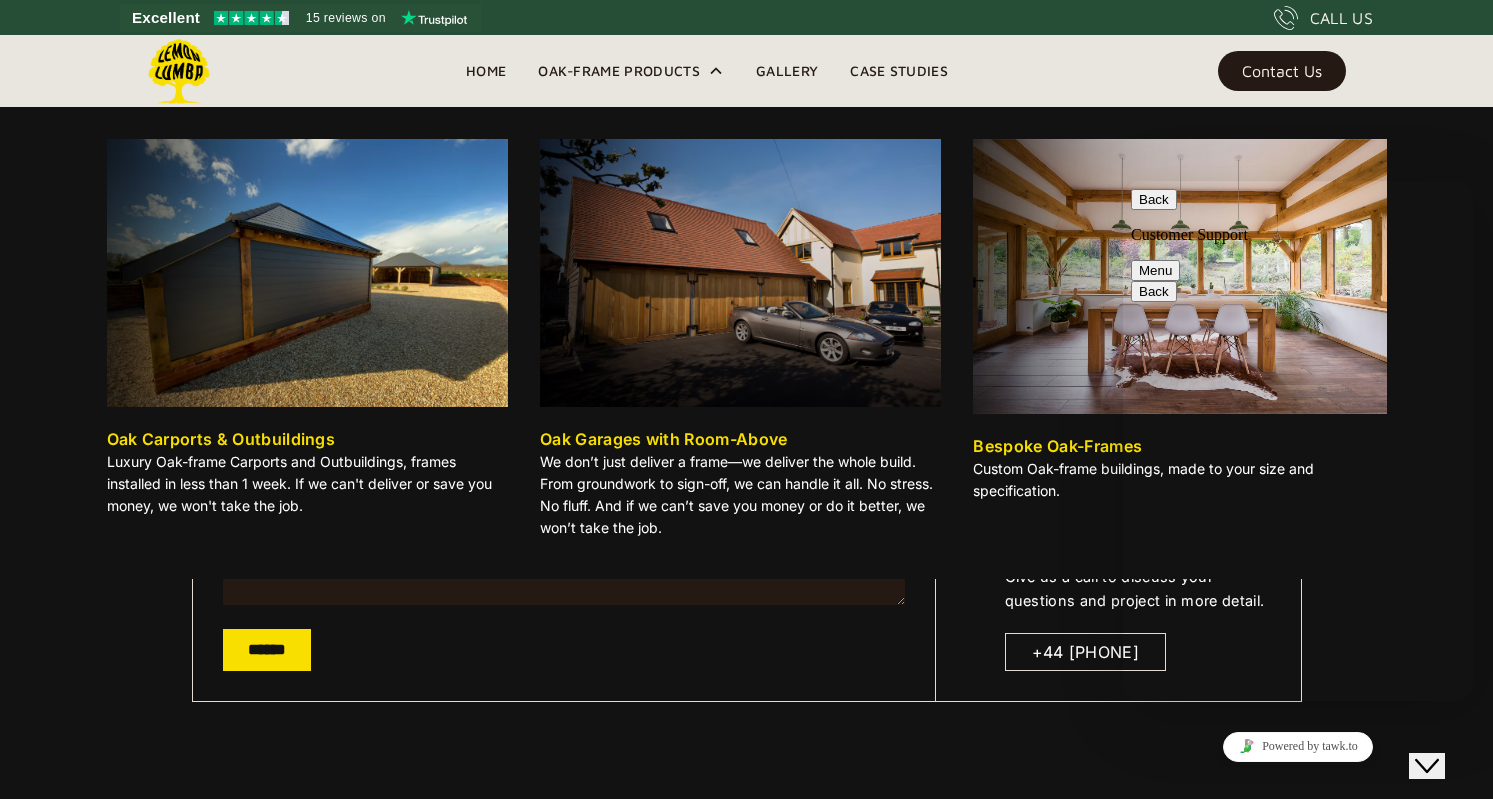 click on "Oak Carports & Outbuildings" at bounding box center [221, 439] 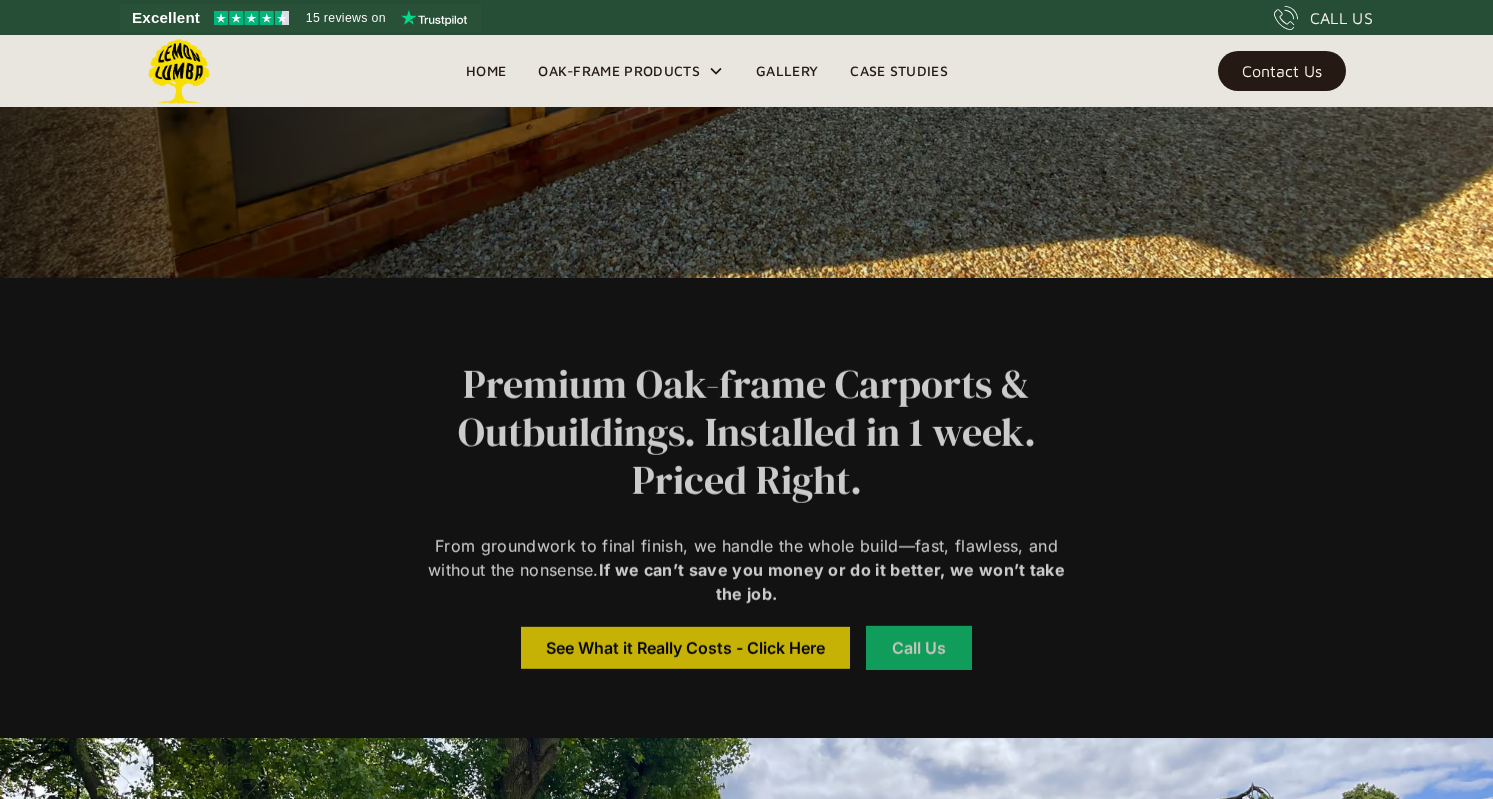 scroll, scrollTop: 0, scrollLeft: 0, axis: both 